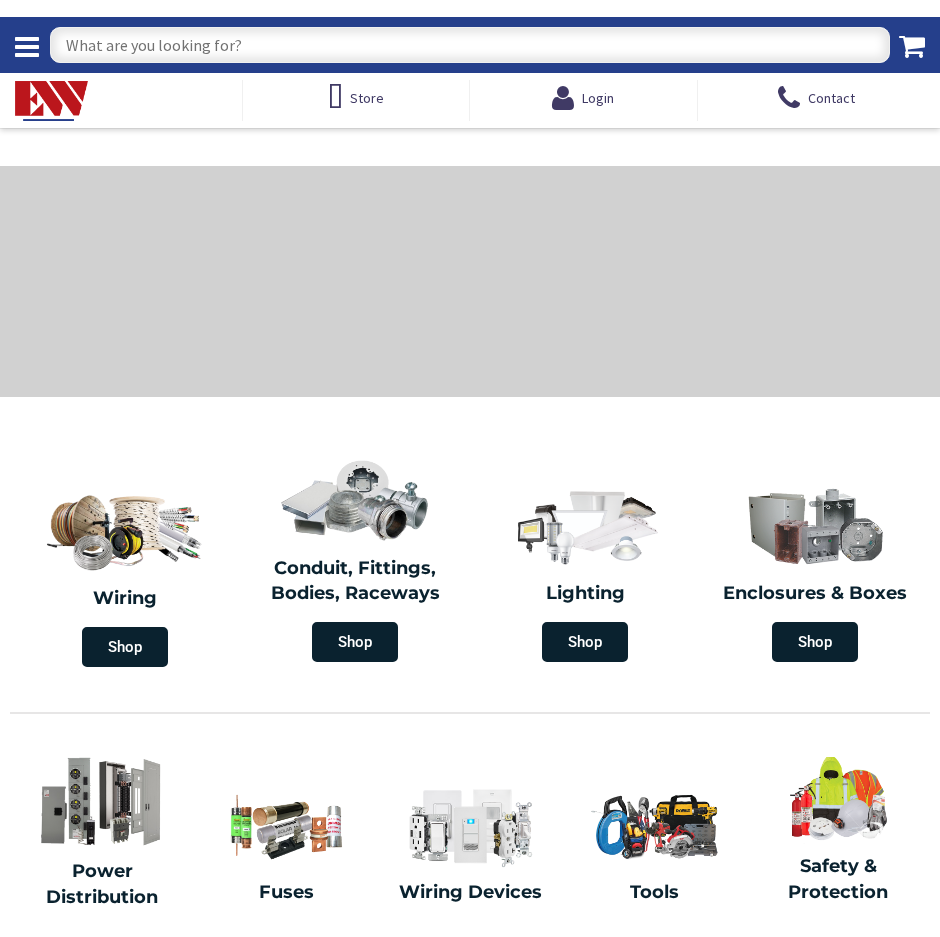 scroll, scrollTop: 0, scrollLeft: 0, axis: both 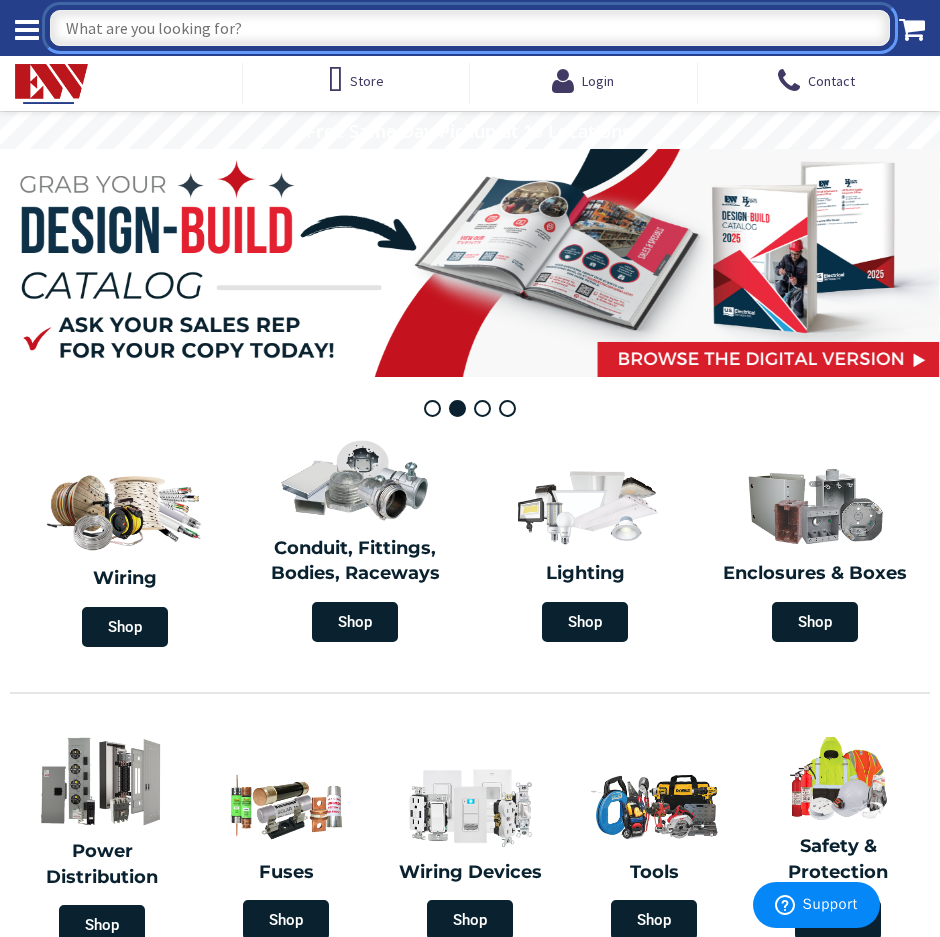 click at bounding box center [470, 28] 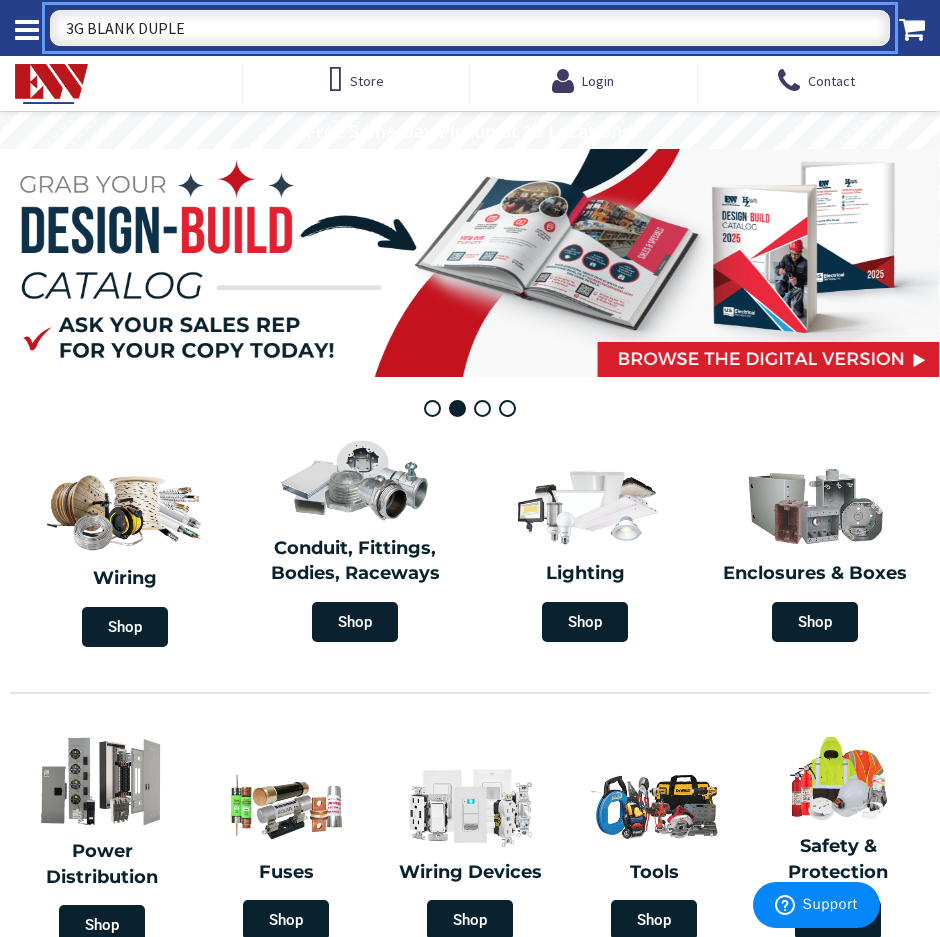 type on "3G BLANK DUPLEX" 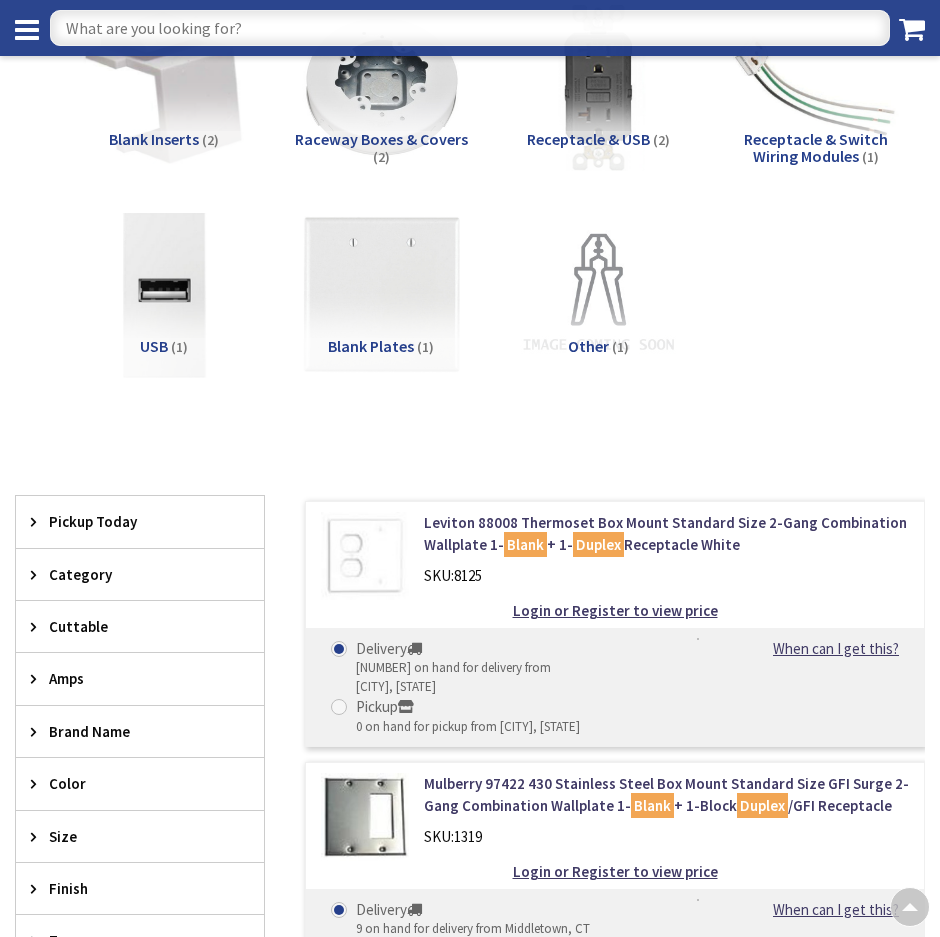 scroll, scrollTop: 0, scrollLeft: 0, axis: both 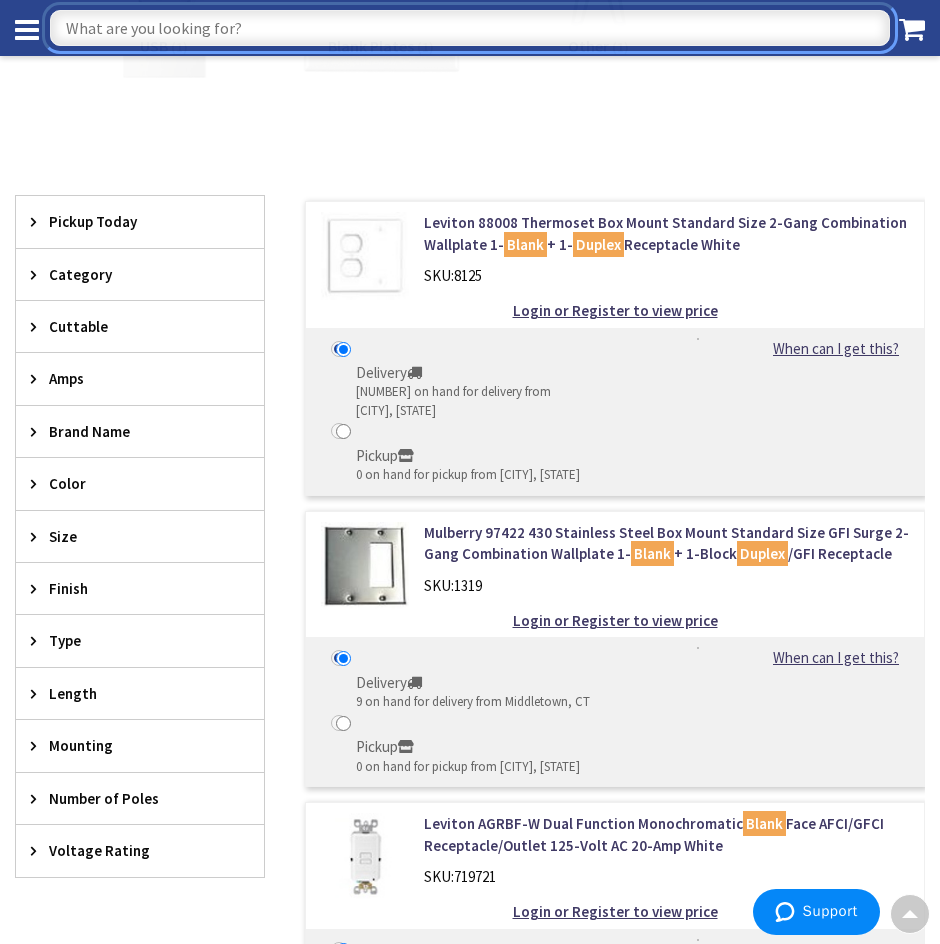 click at bounding box center (470, 28) 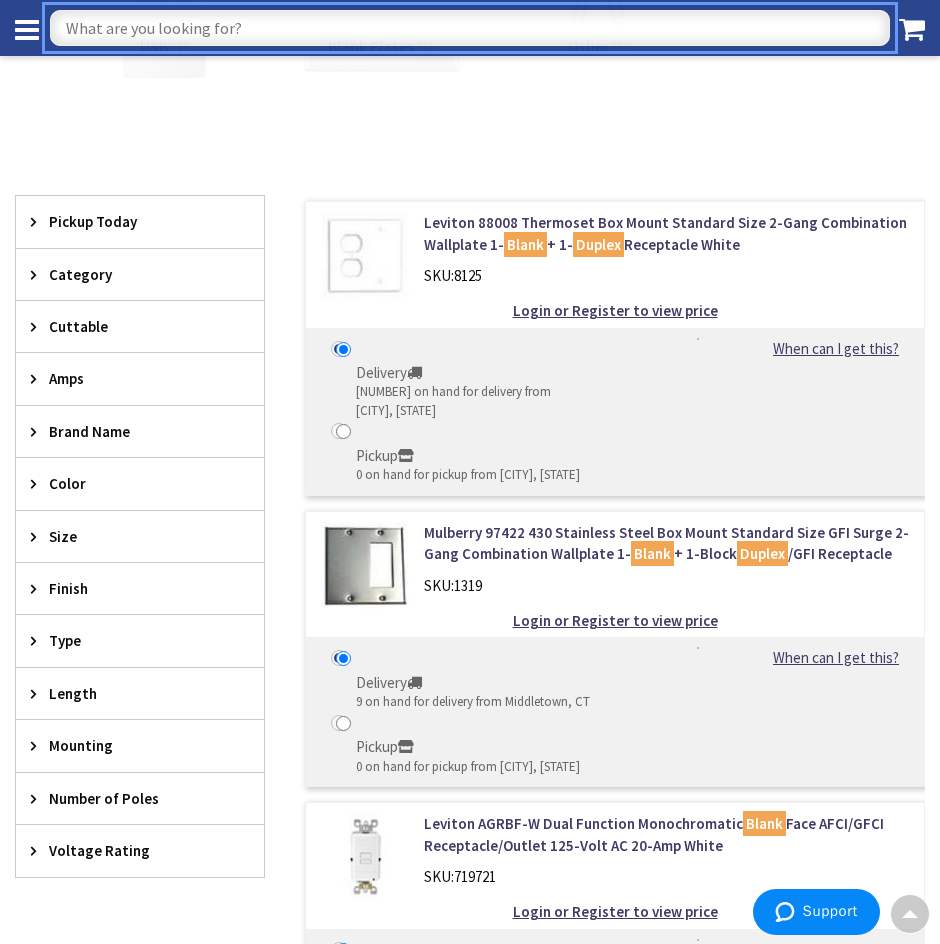 click at bounding box center (470, 28) 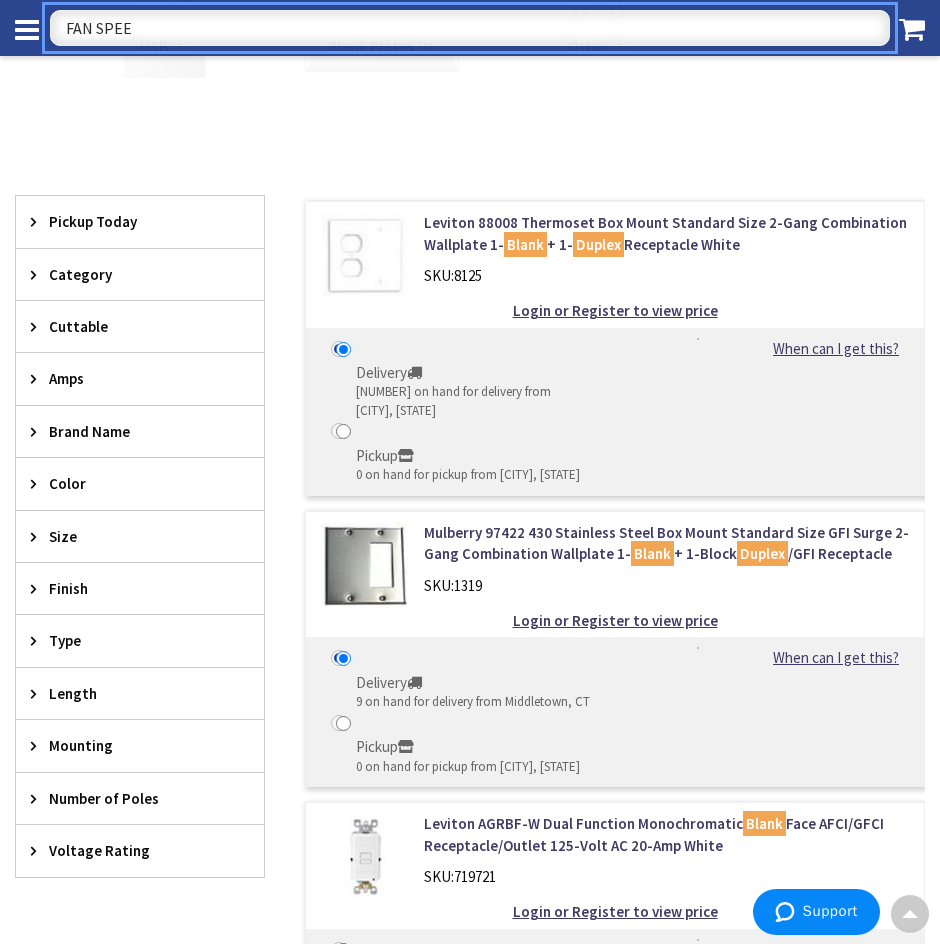 type on "FAN SPEED" 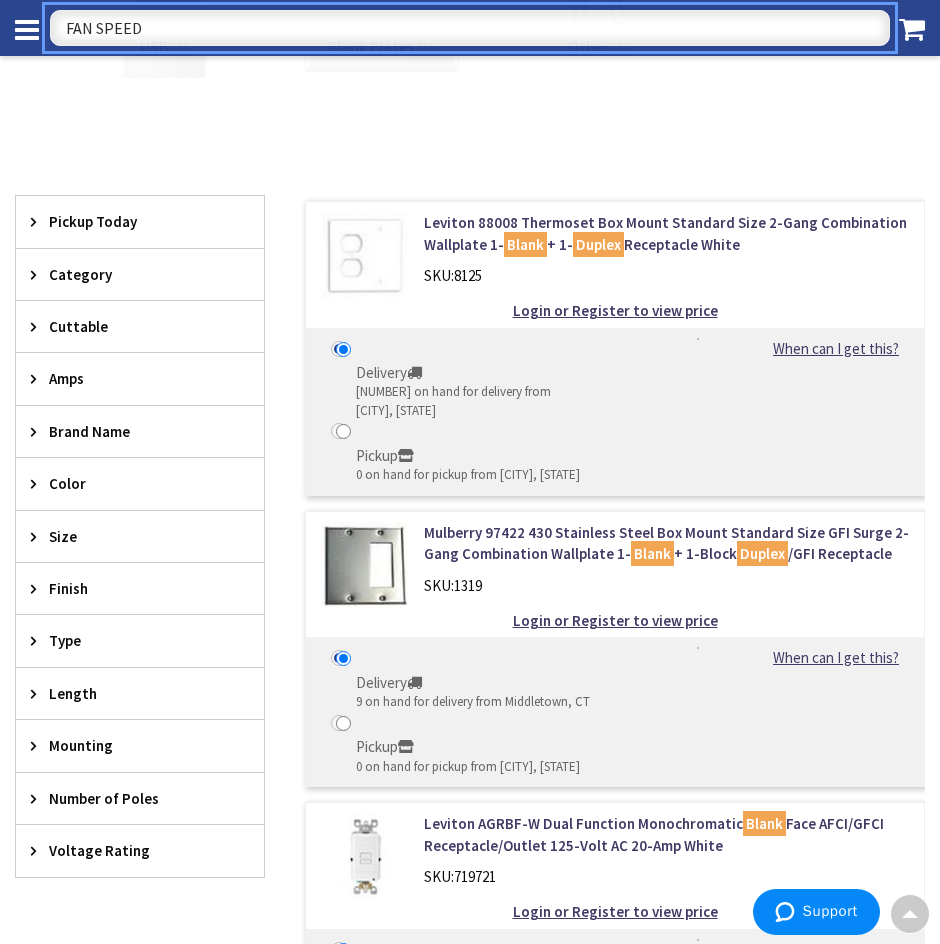 scroll, scrollTop: 0, scrollLeft: 0, axis: both 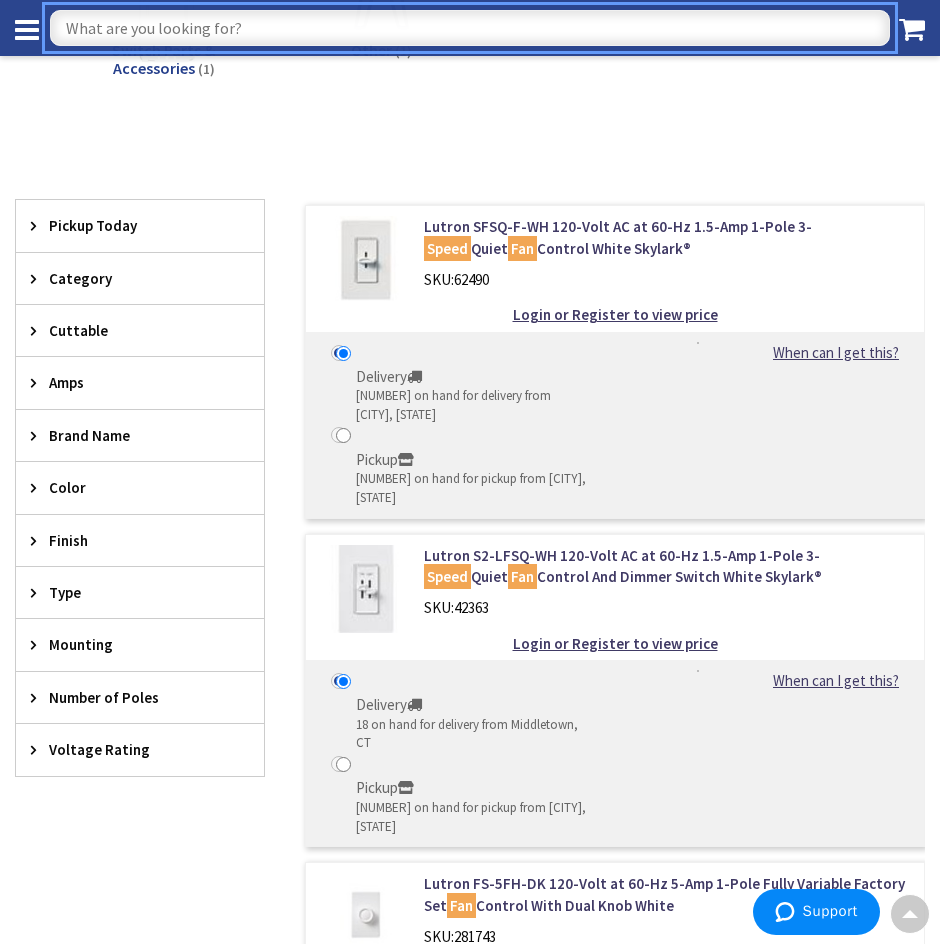 click at bounding box center [470, 28] 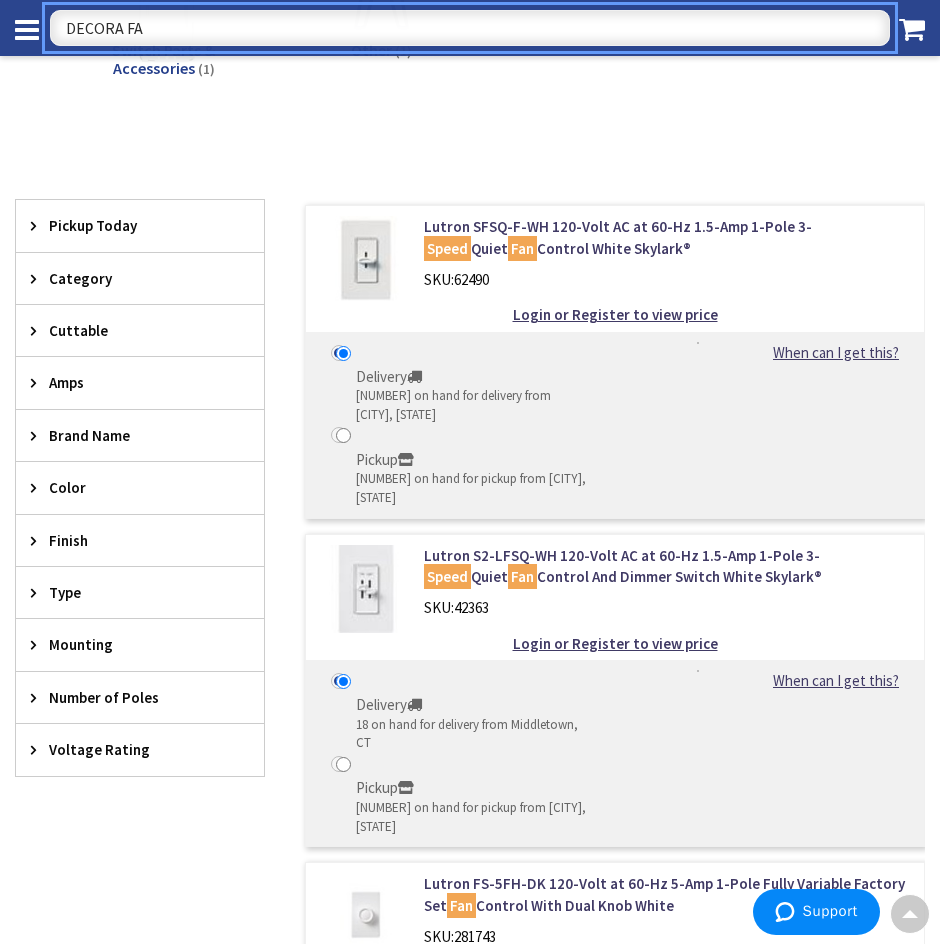 type on "DECORA FAN" 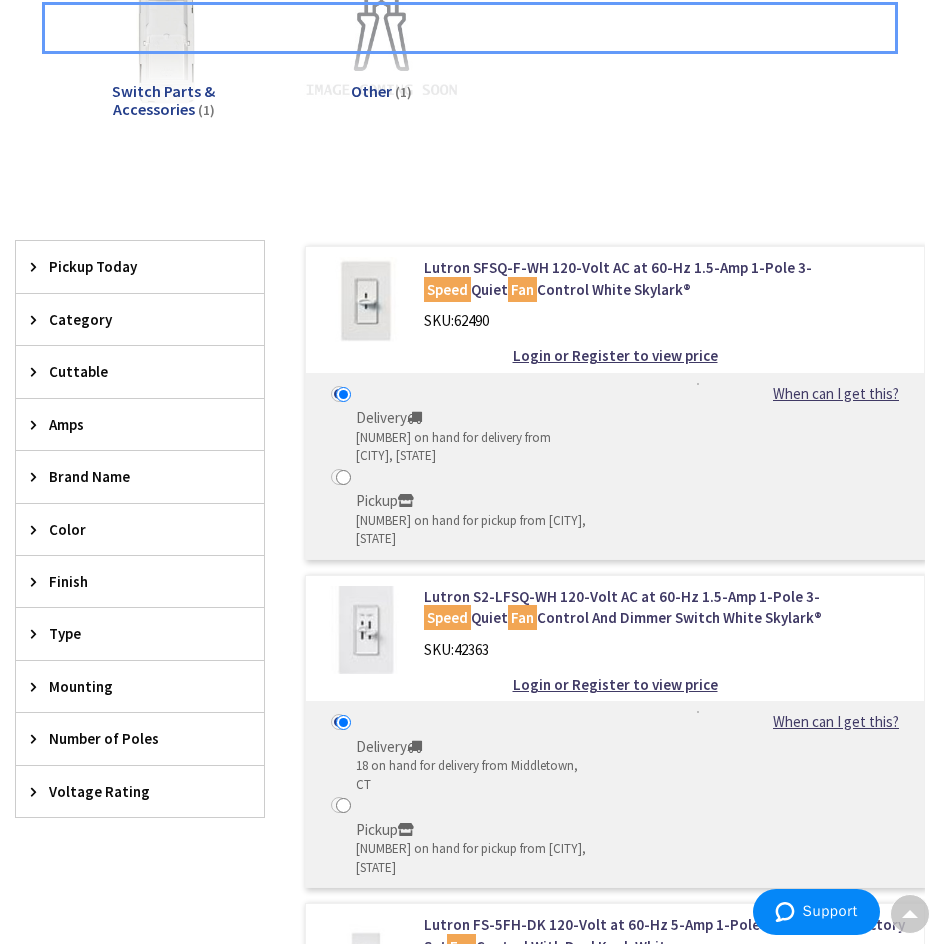 scroll, scrollTop: 0, scrollLeft: 0, axis: both 